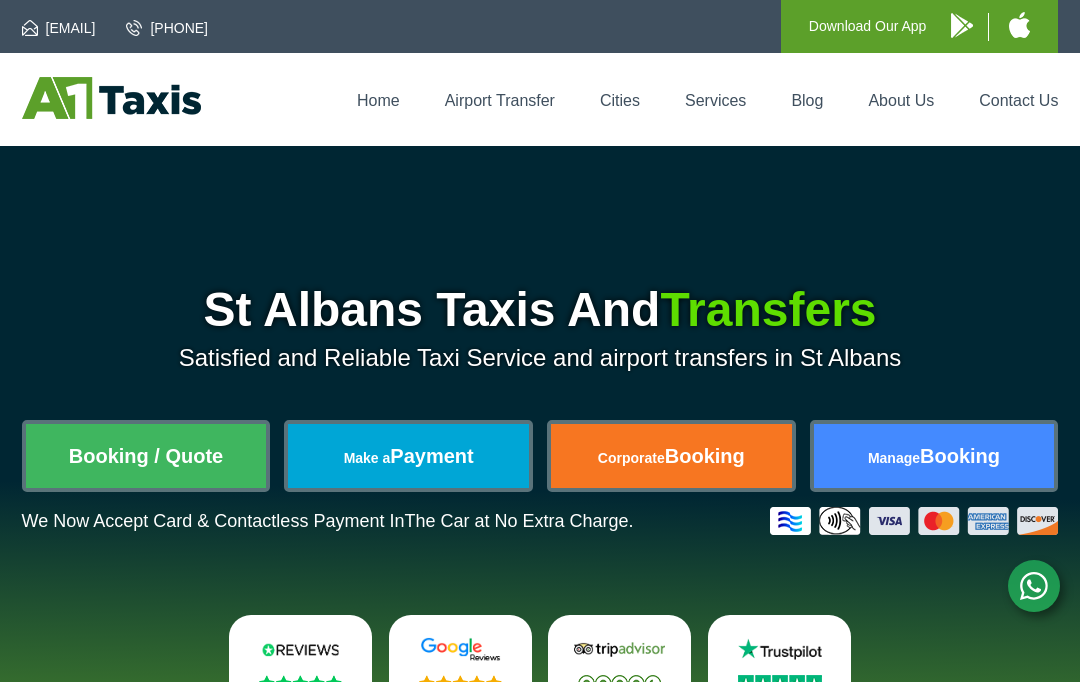 scroll, scrollTop: 0, scrollLeft: 0, axis: both 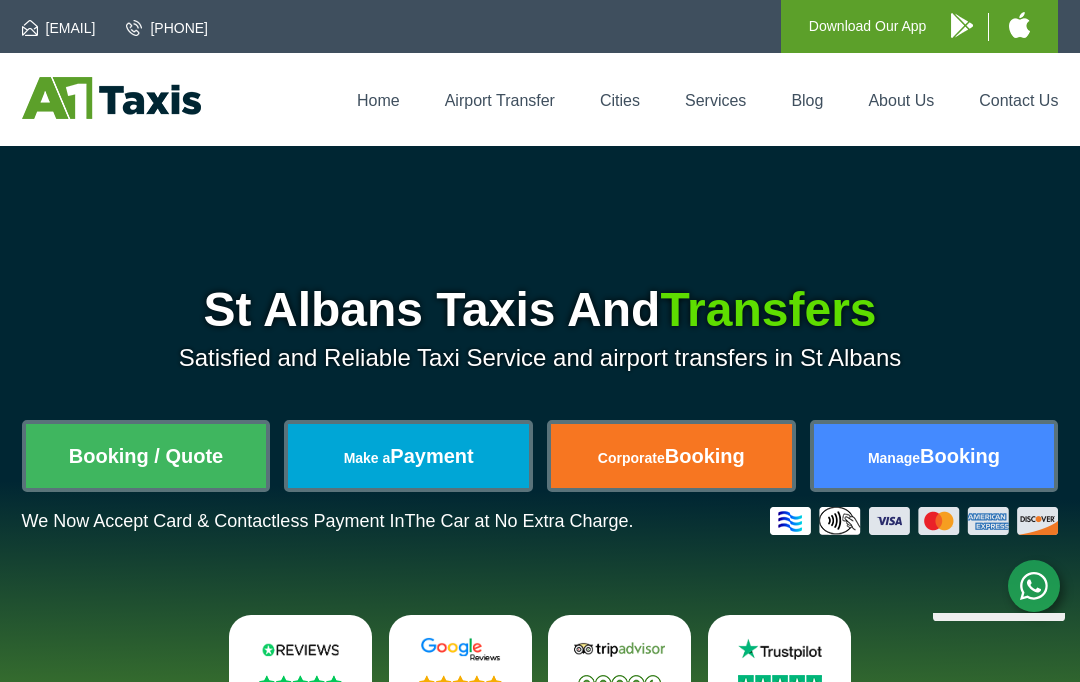 click on "Booking / Quote" at bounding box center (146, 456) 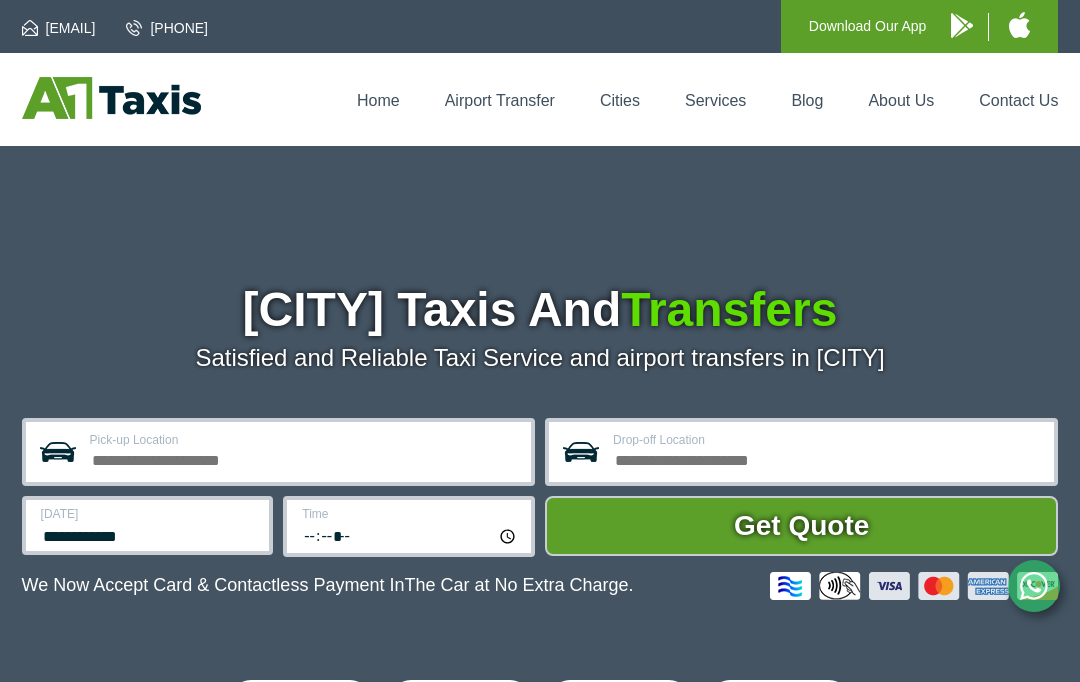 scroll, scrollTop: 0, scrollLeft: 0, axis: both 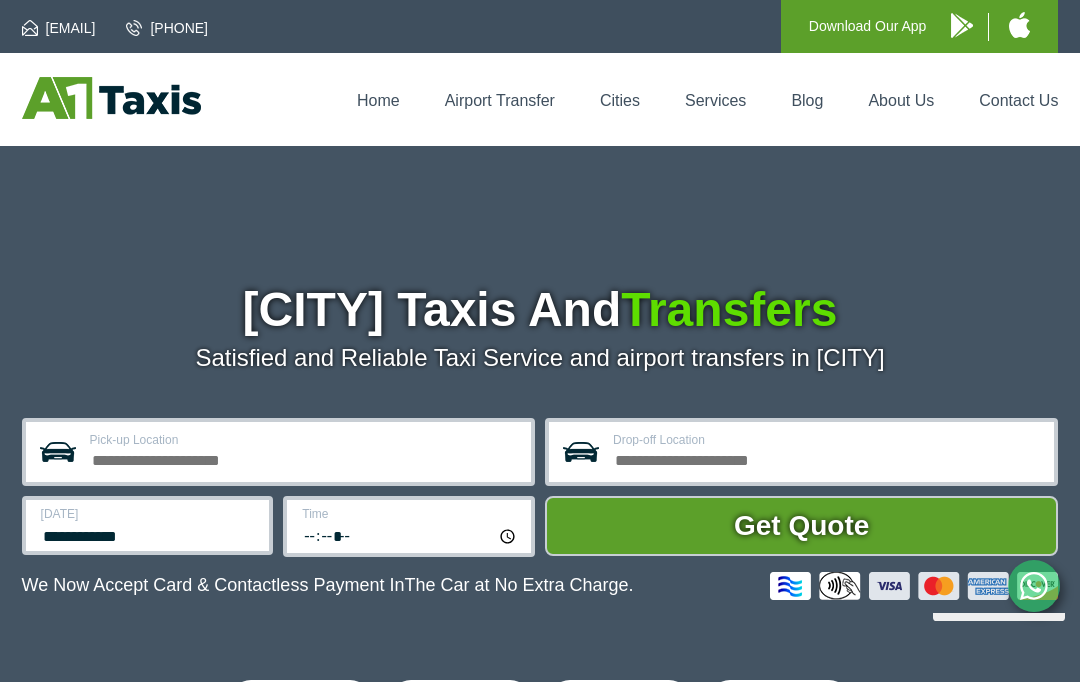 click on "Pick-up Location" at bounding box center [304, 458] 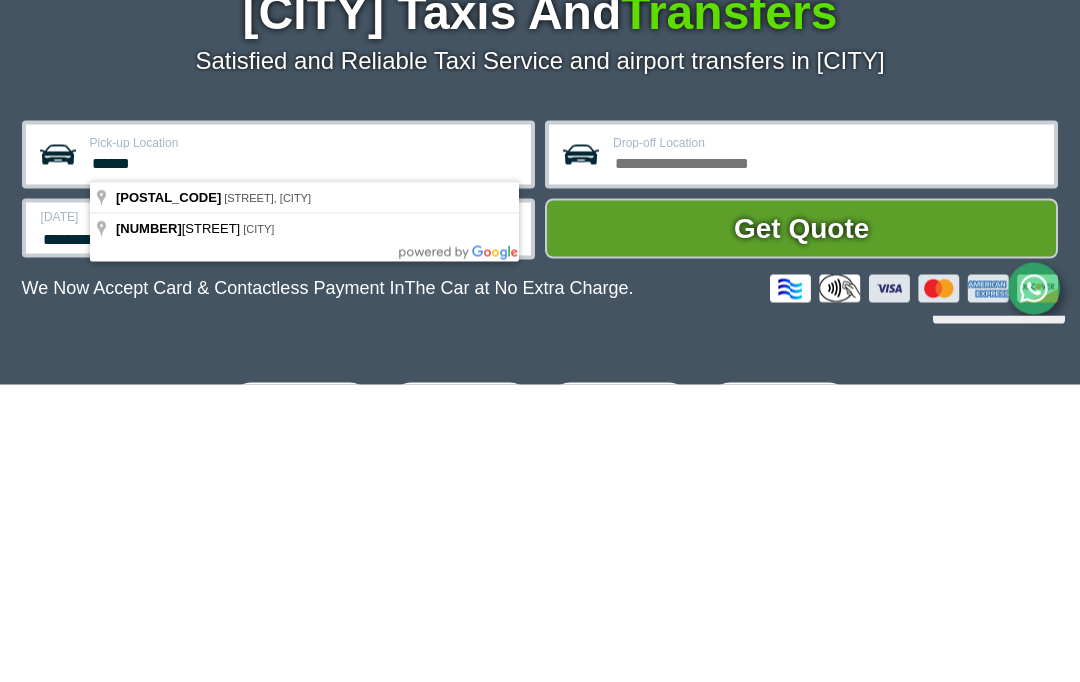 type on "******" 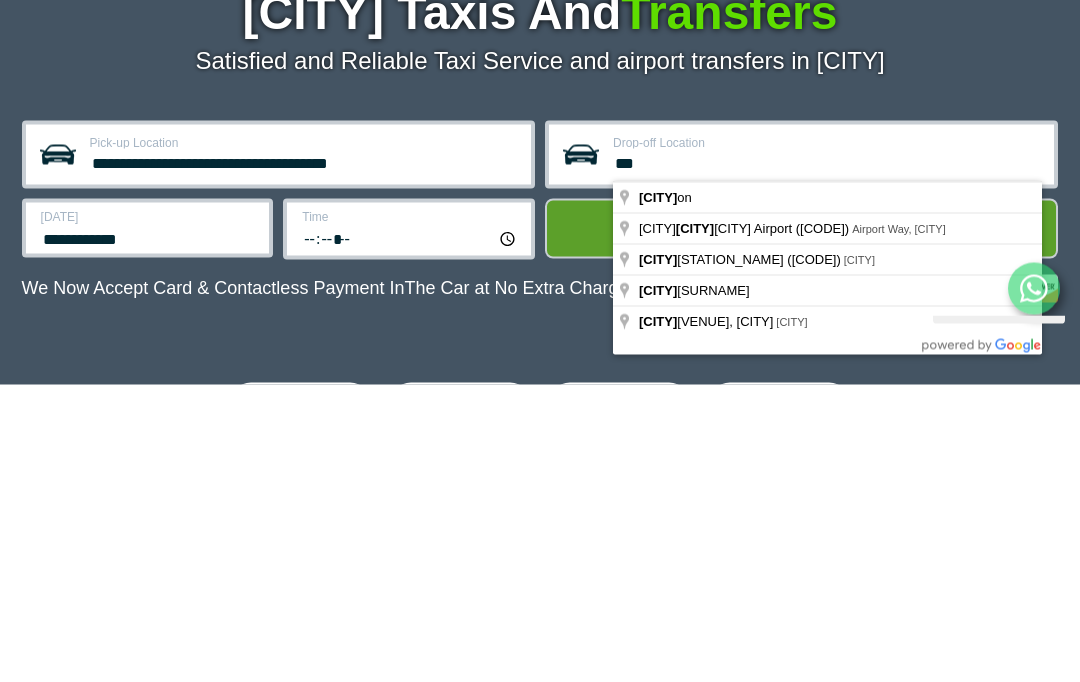 type on "***" 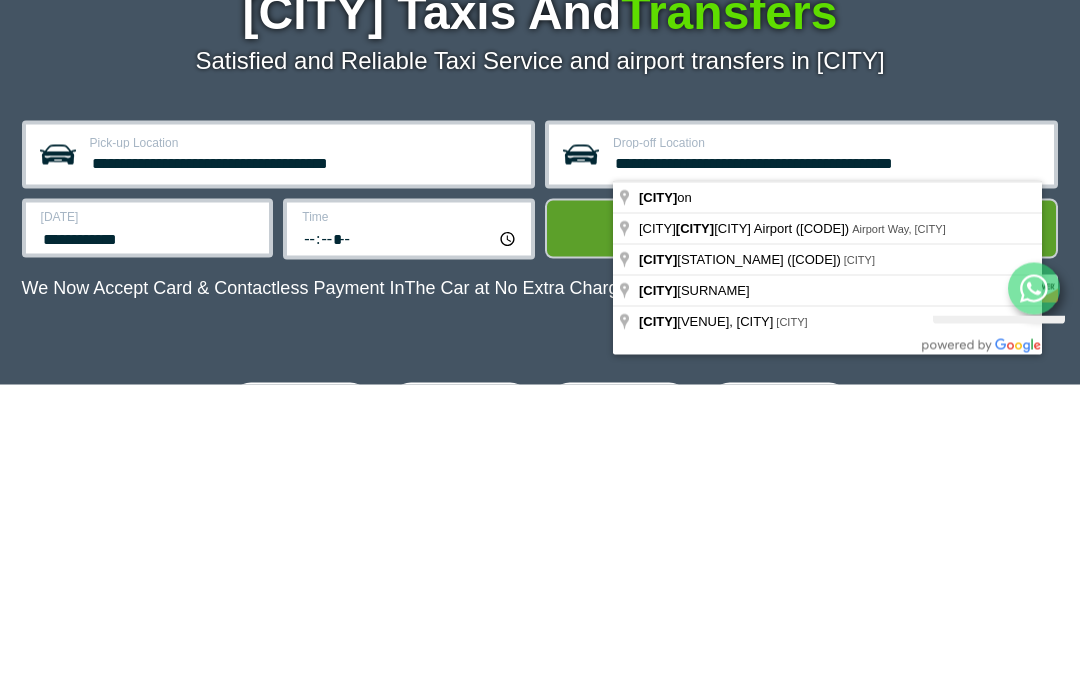 scroll, scrollTop: 298, scrollLeft: 0, axis: vertical 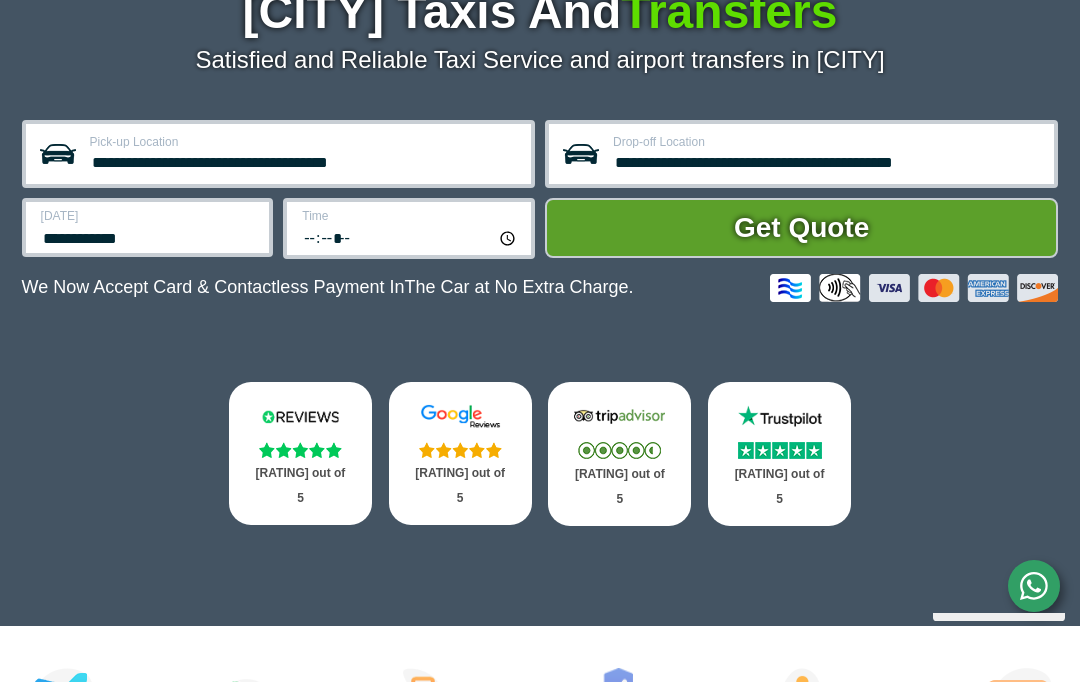 click on "**********" at bounding box center (149, 236) 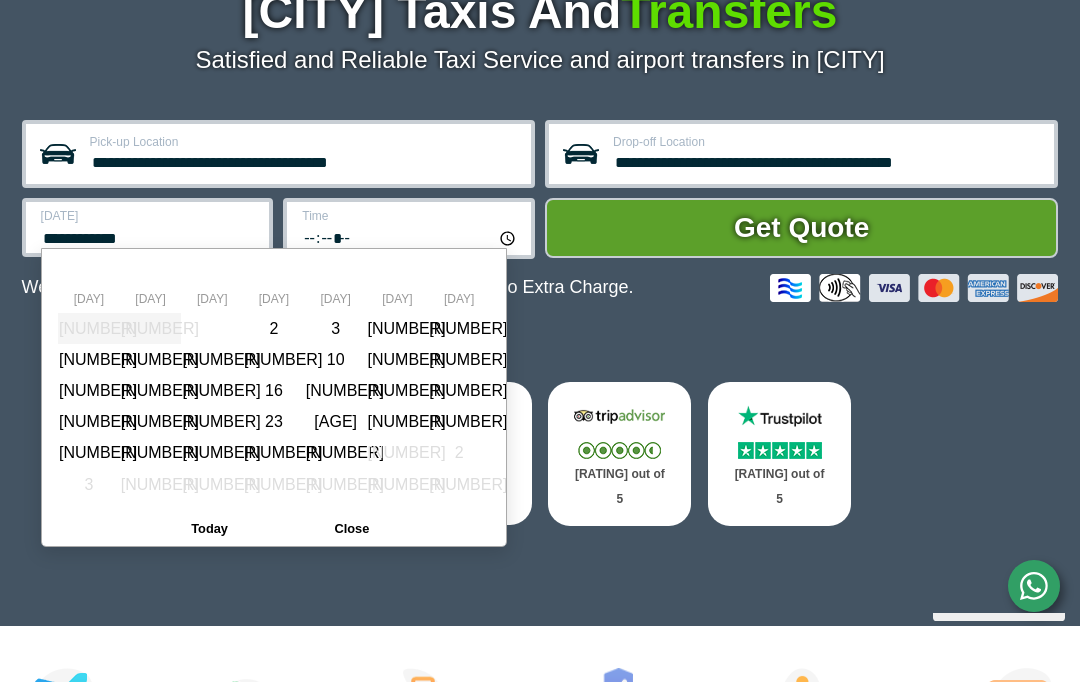 click at bounding box center [476, 272] 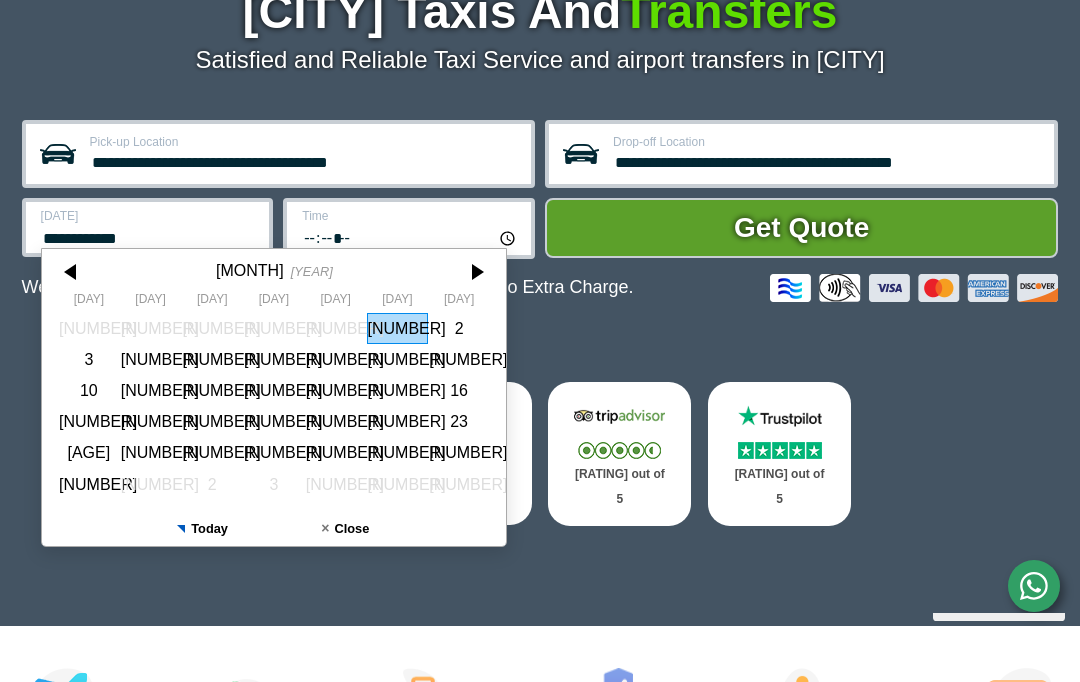 click at bounding box center (476, 272) 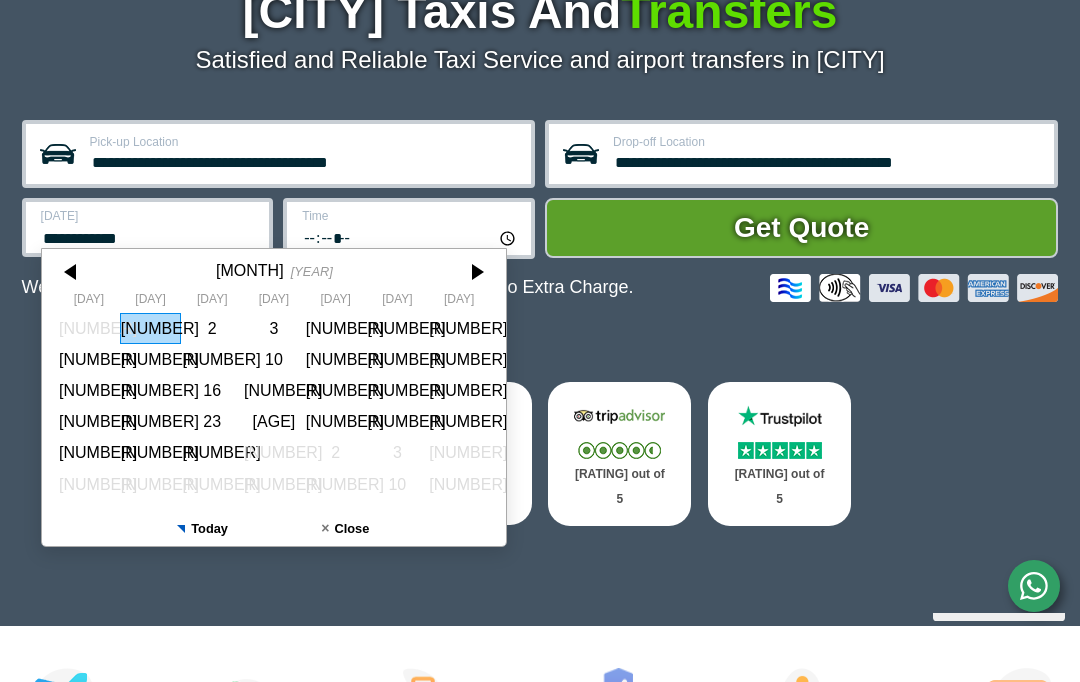 click on "10" at bounding box center (274, 359) 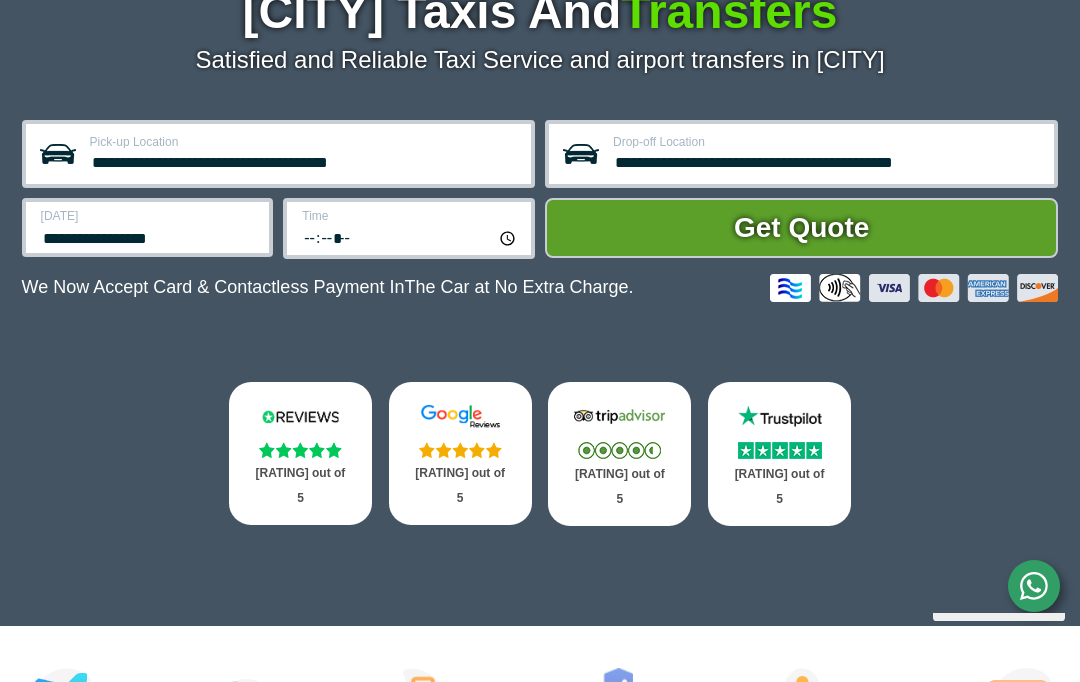 click on "[RATING]" at bounding box center [410, 237] 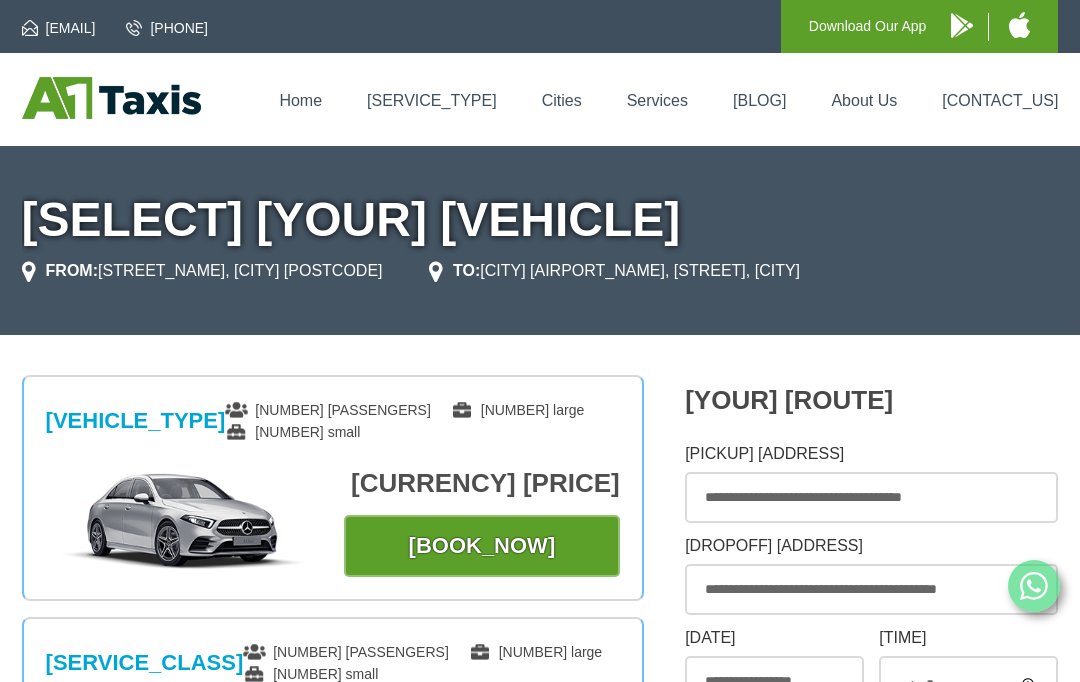 scroll, scrollTop: 0, scrollLeft: 0, axis: both 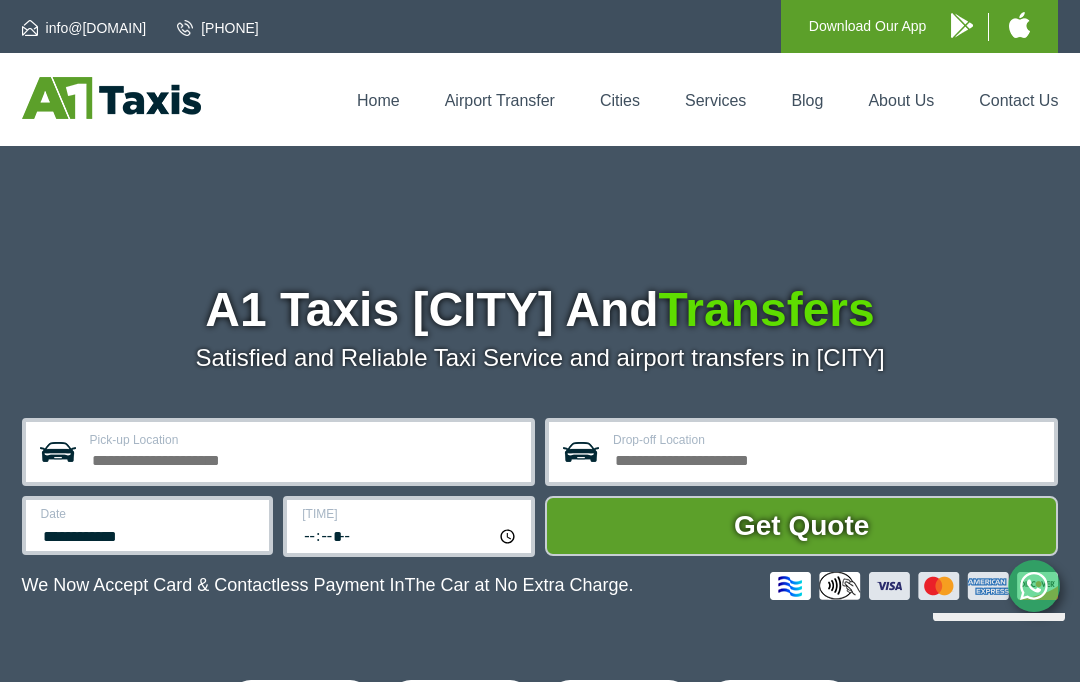 click on "Pick-up Location" at bounding box center (304, 458) 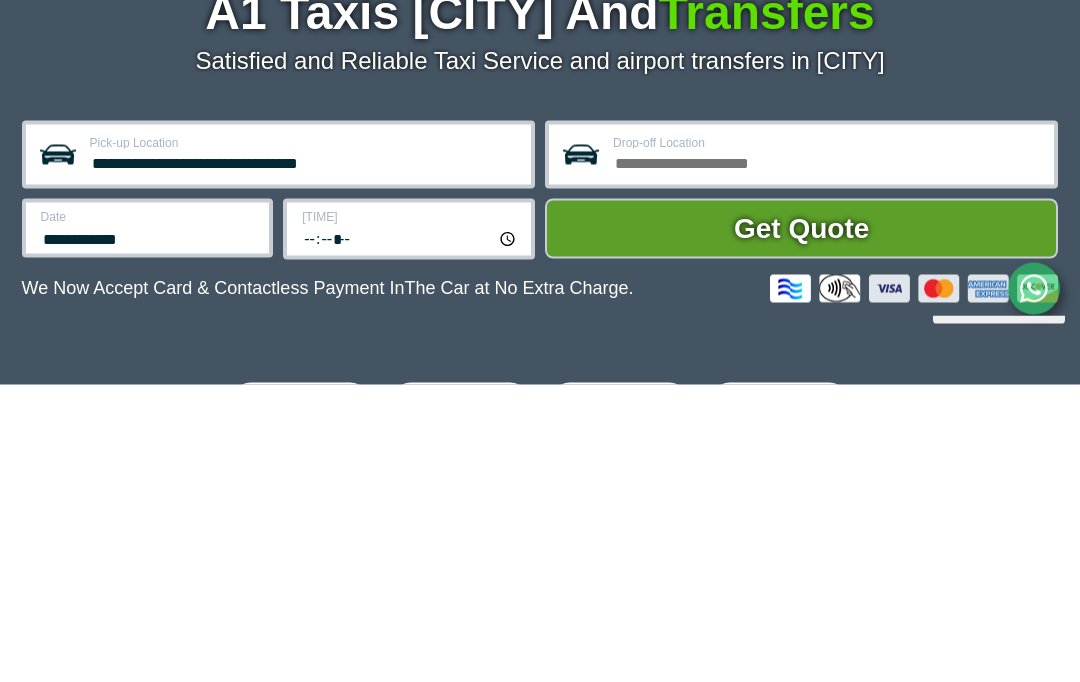 click on "**********" at bounding box center (304, 458) 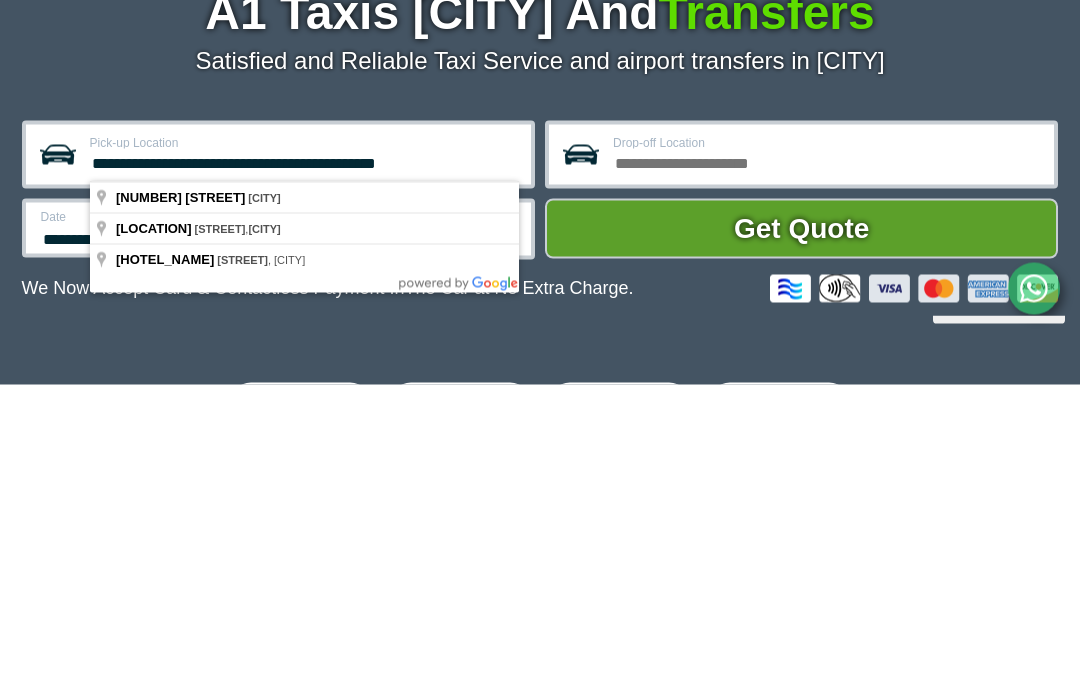 type on "**********" 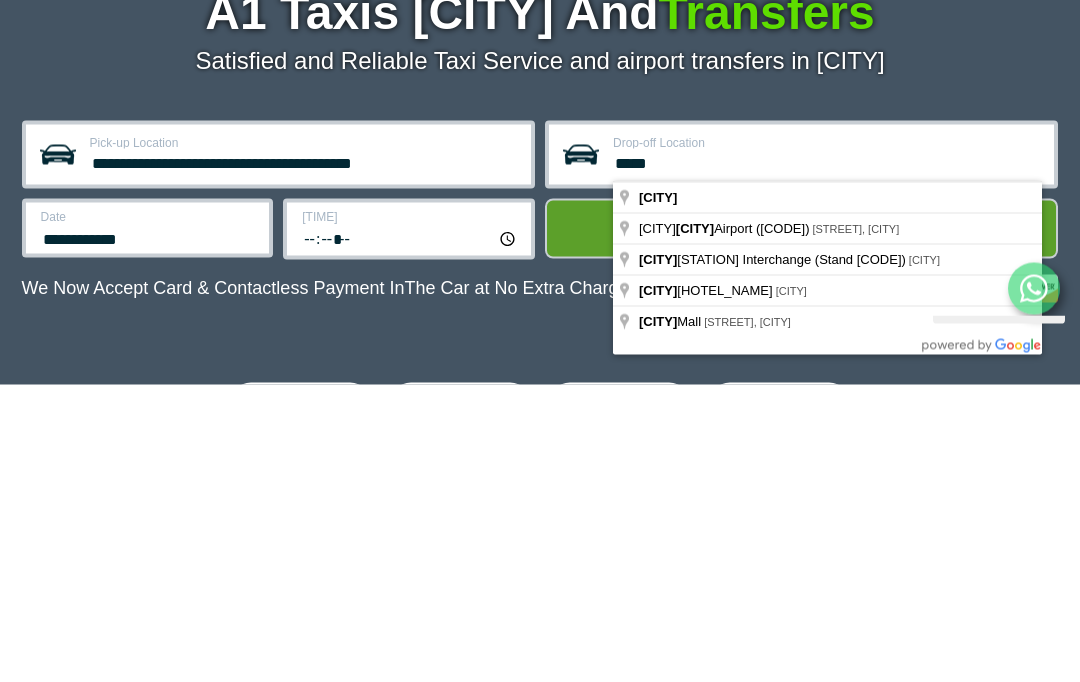 type on "[RATING]" 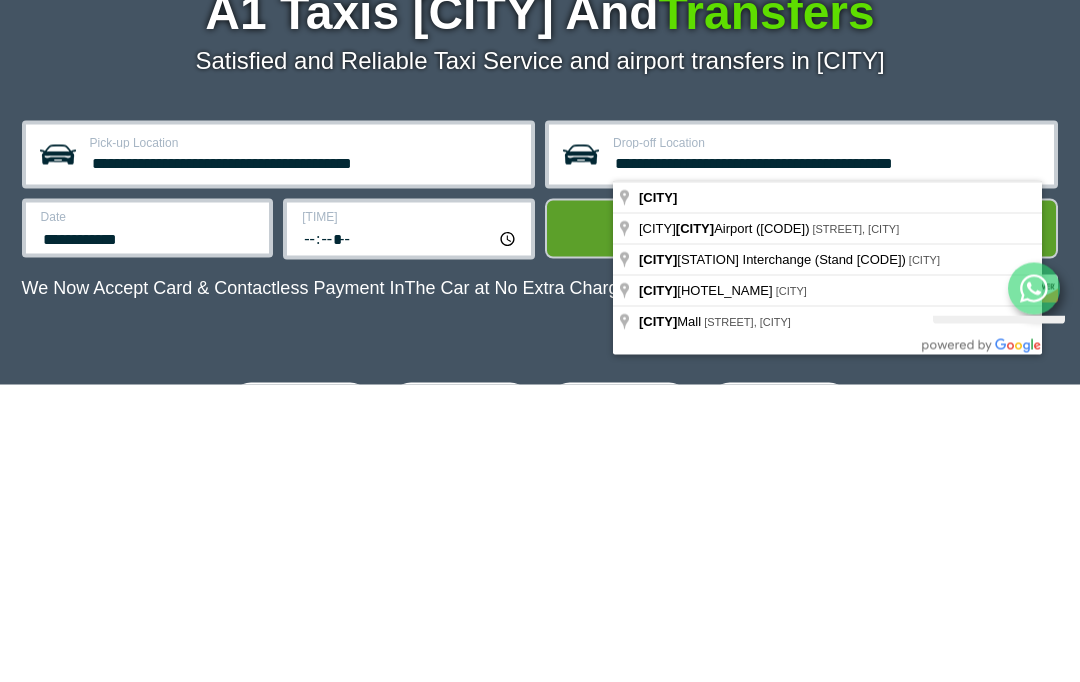 scroll, scrollTop: 298, scrollLeft: 0, axis: vertical 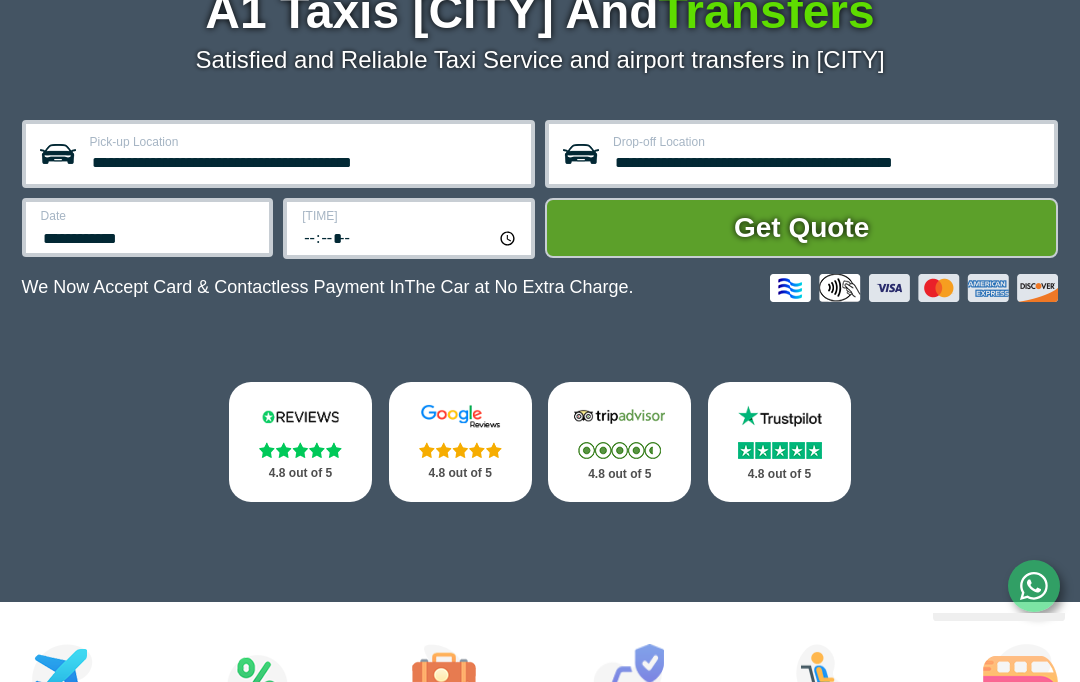 click on "**********" at bounding box center [149, 236] 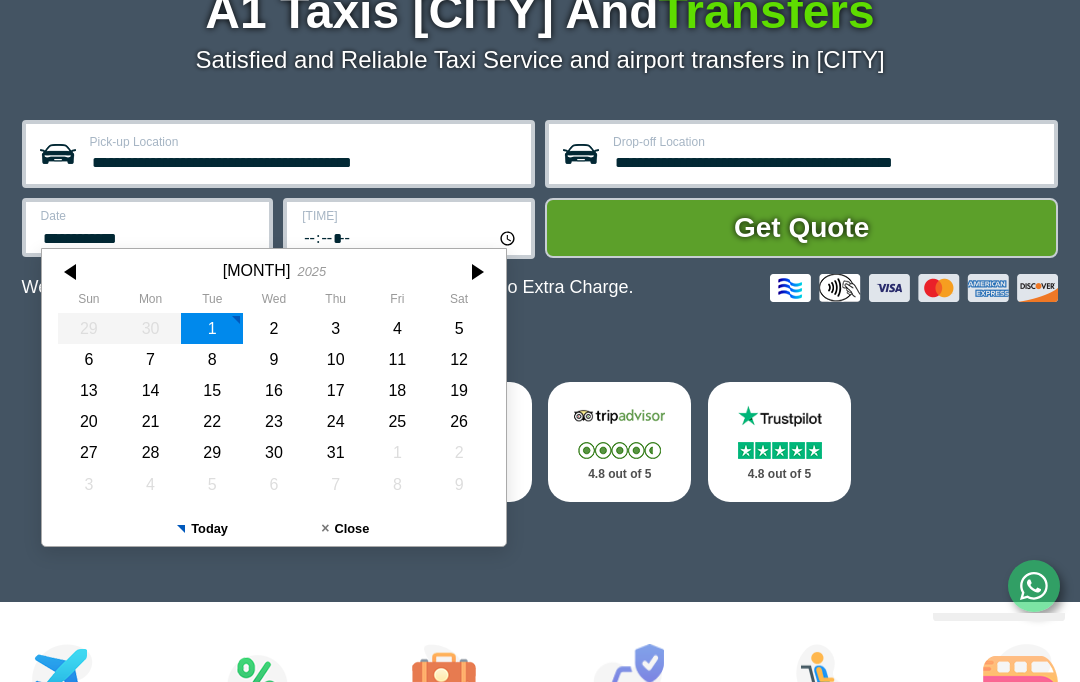 click at bounding box center (476, 272) 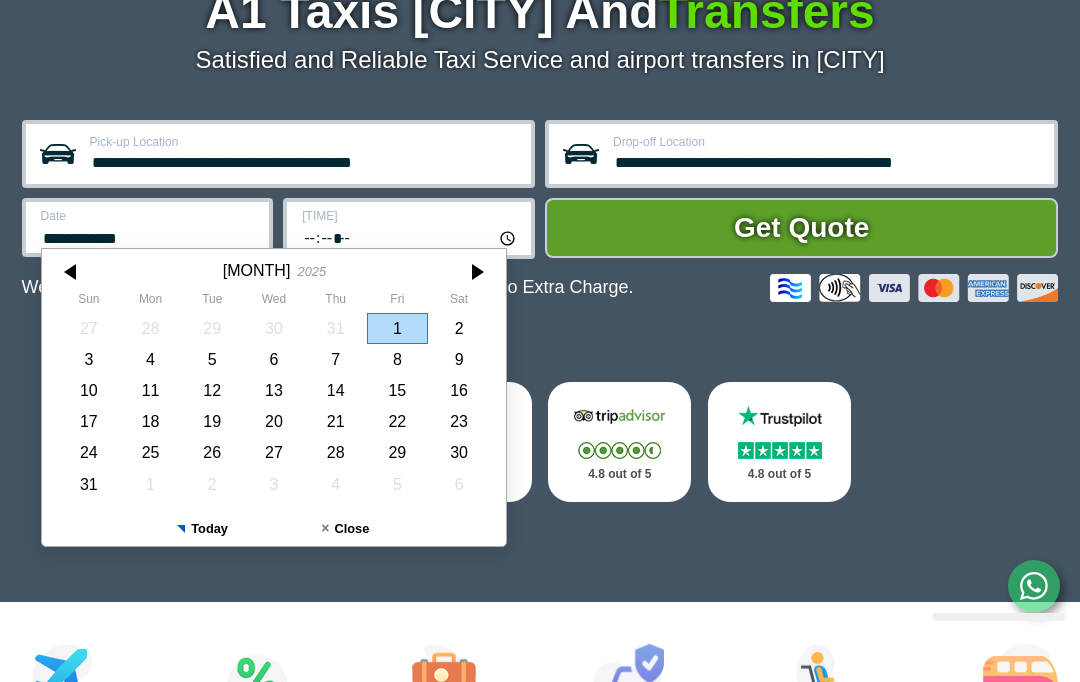 click at bounding box center [476, 272] 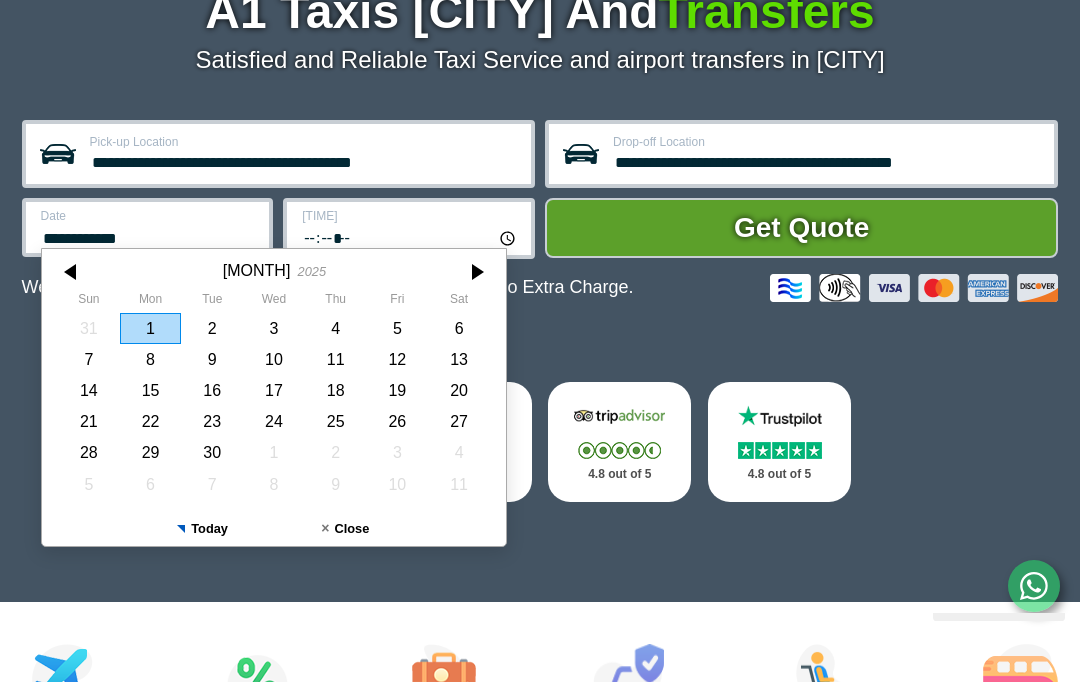 click on "10" at bounding box center (274, 359) 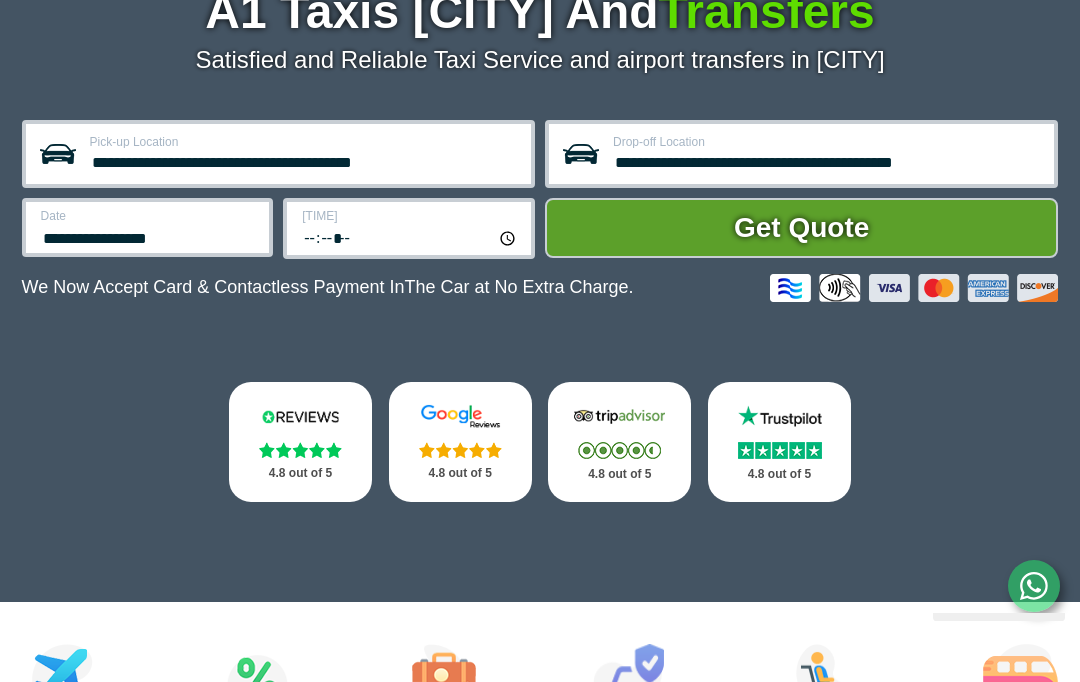 click on "[RATING]" at bounding box center (410, 237) 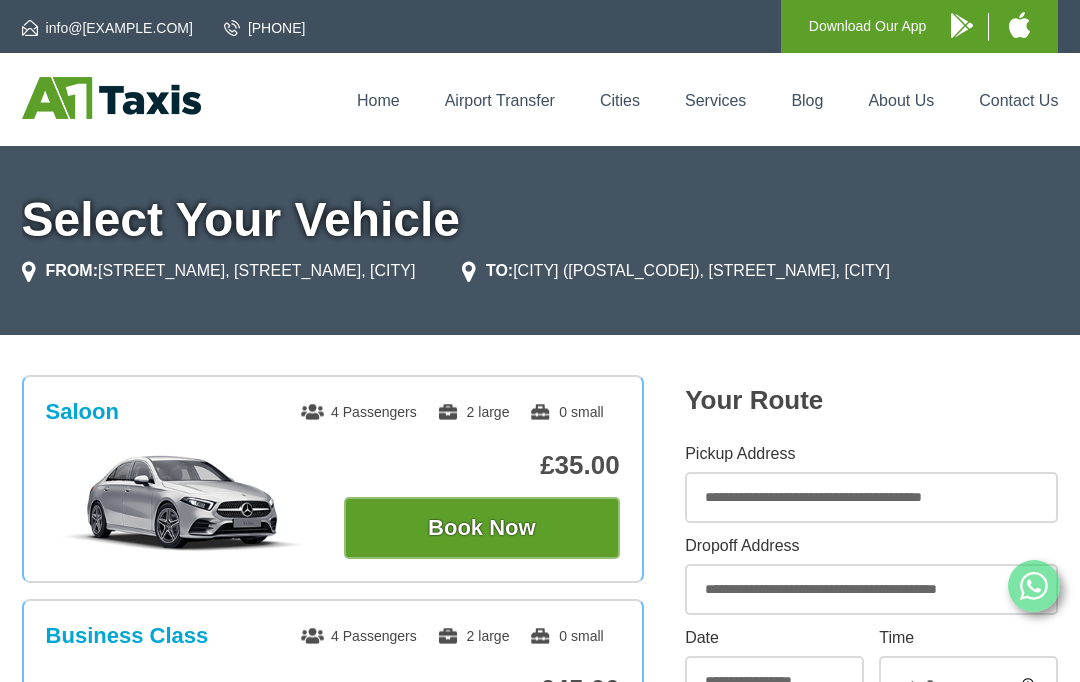 scroll, scrollTop: 0, scrollLeft: 0, axis: both 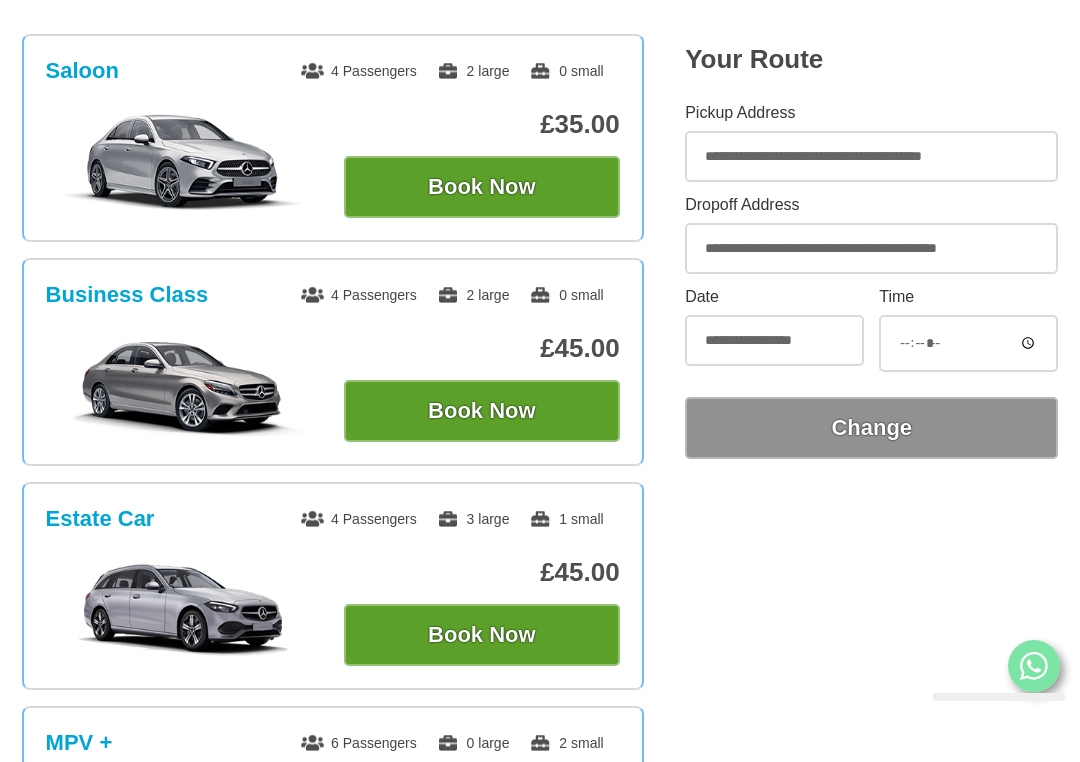 click on "Book Now" at bounding box center [482, 187] 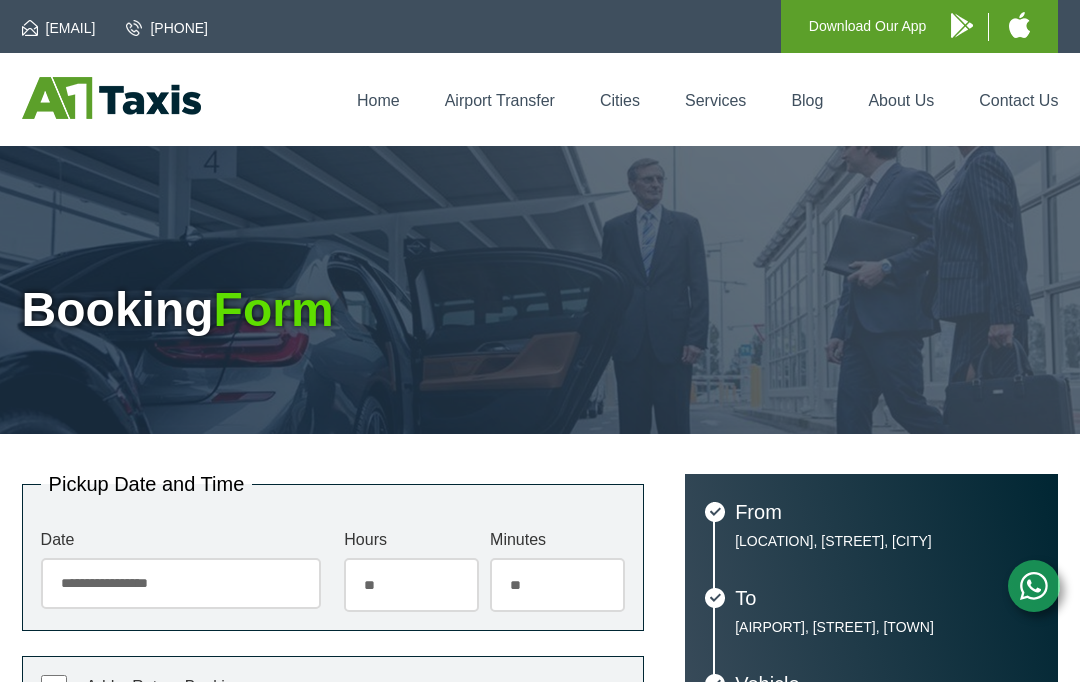 scroll, scrollTop: 0, scrollLeft: 0, axis: both 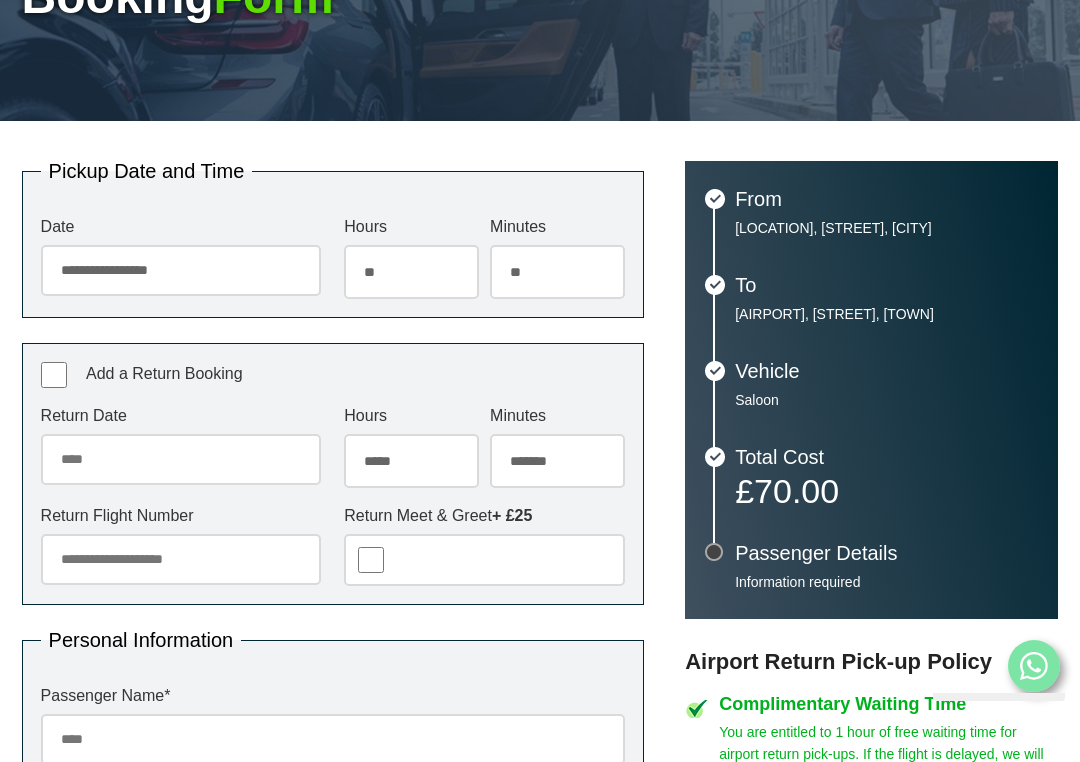 click on "Return Date" at bounding box center [181, 459] 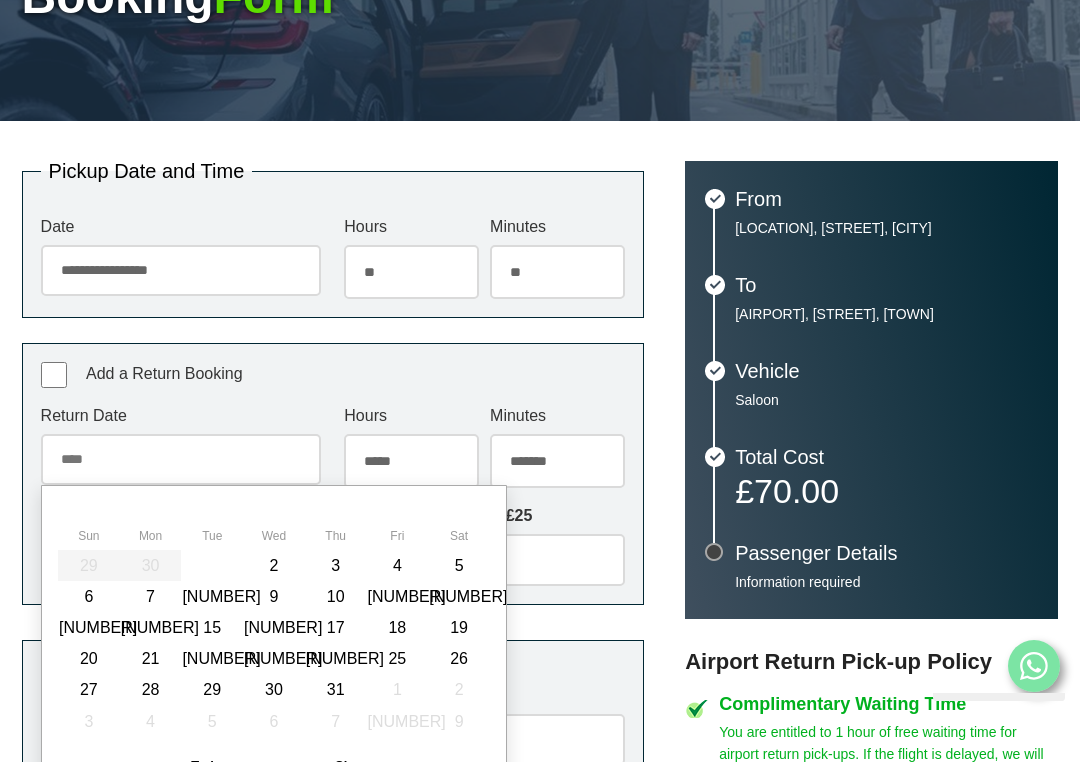 scroll, scrollTop: 327, scrollLeft: 0, axis: vertical 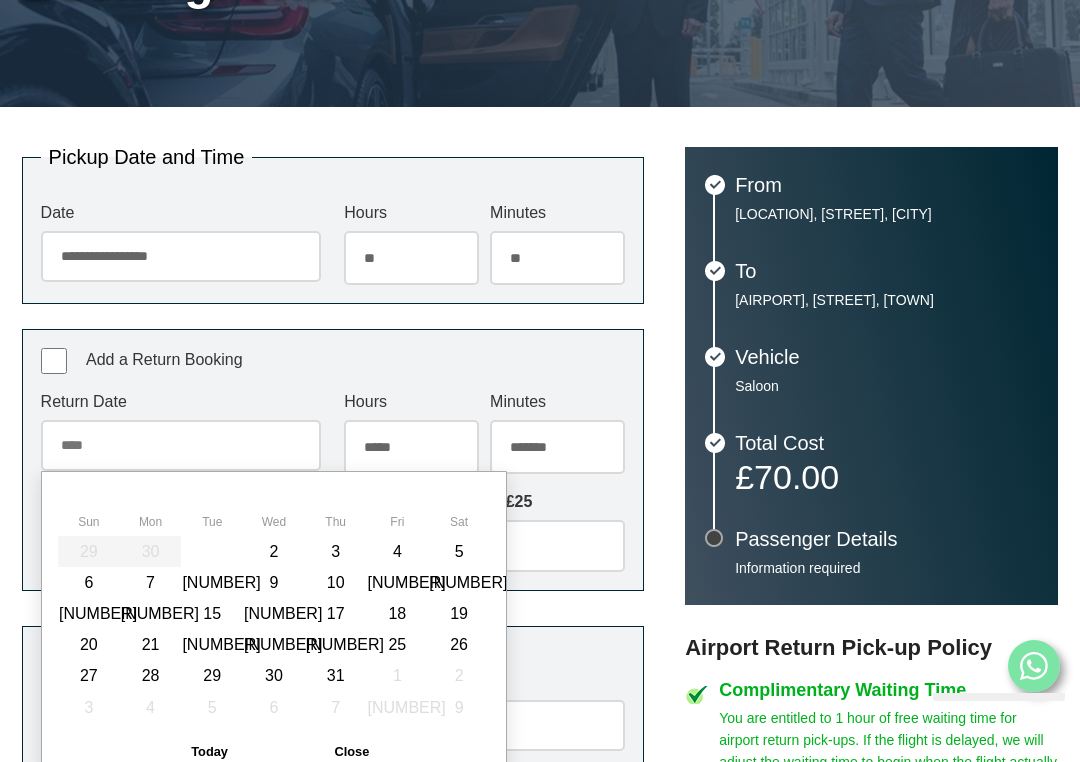 click at bounding box center [476, 495] 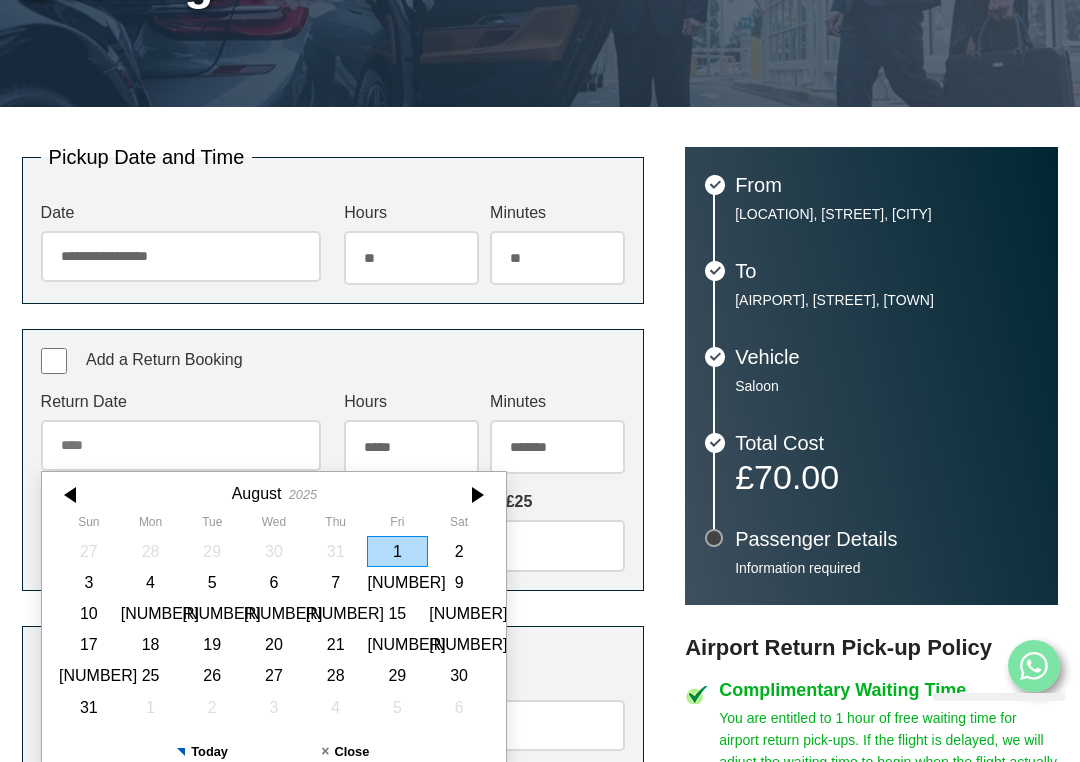 click at bounding box center (476, 495) 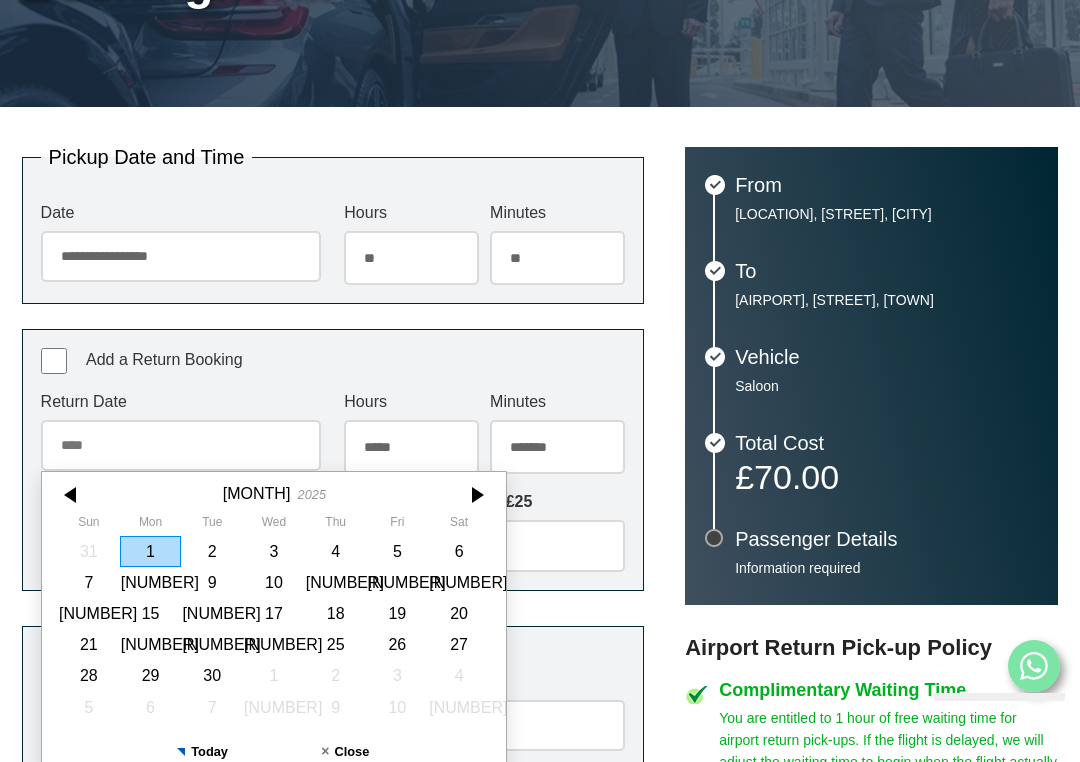 click on "[NUMBER]" at bounding box center (274, 613) 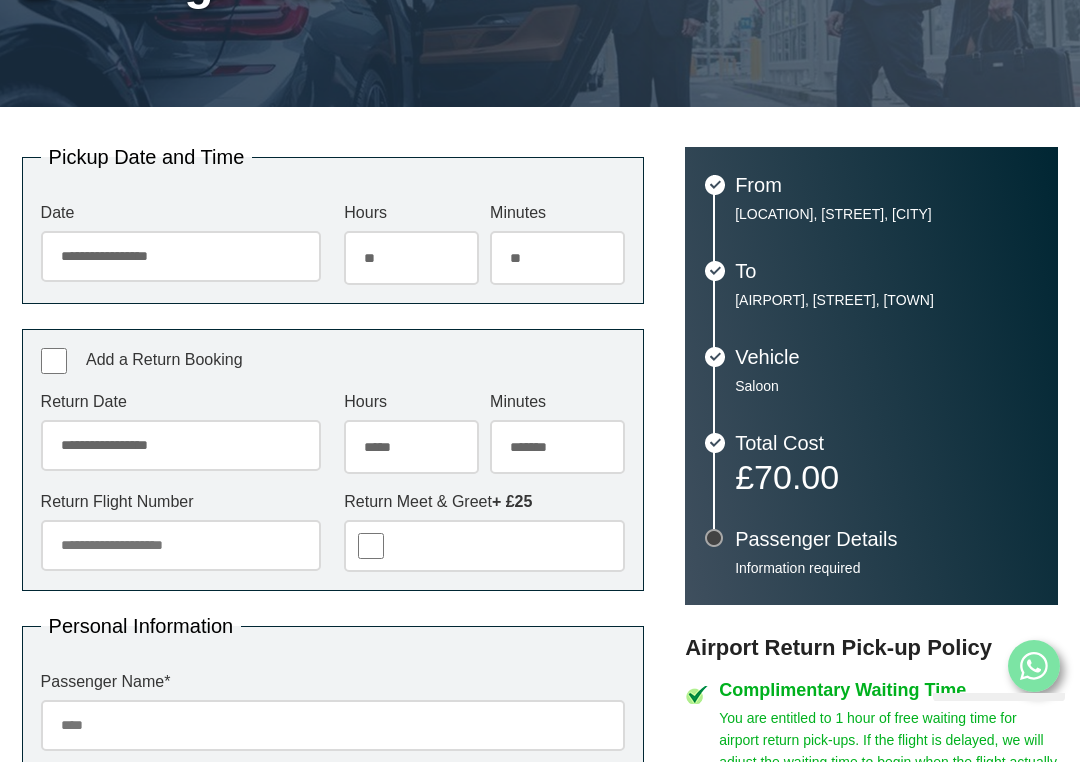 click on "*****
**
**
**
**
**
**
** ** ** ** ** ** ** ** ** ** ** ** ** ** ** ** ** **" at bounding box center (411, 447) 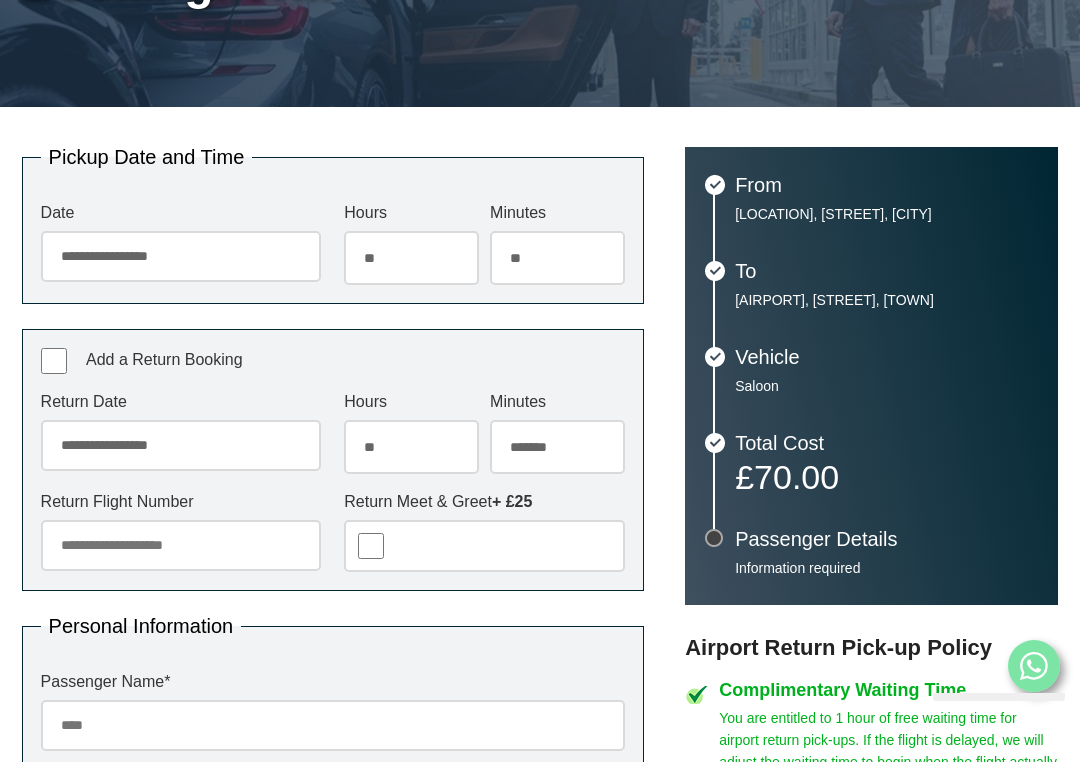 click on "*******
**
**
**
**
**
**
** ** ** ** ** ** ** ** ** ** ** ** ** ** ** ** ** ** ** ** ** ** ** ** ** ** **" at bounding box center (557, 447) 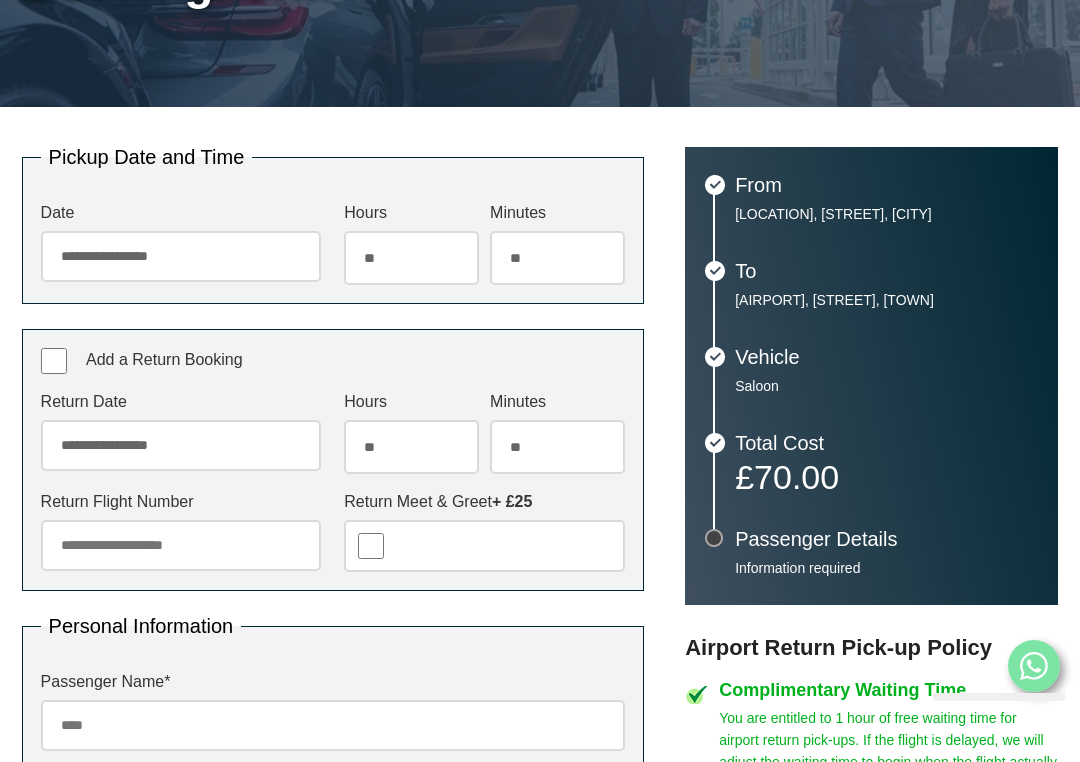 click on "Return Flight Number" at bounding box center [181, 545] 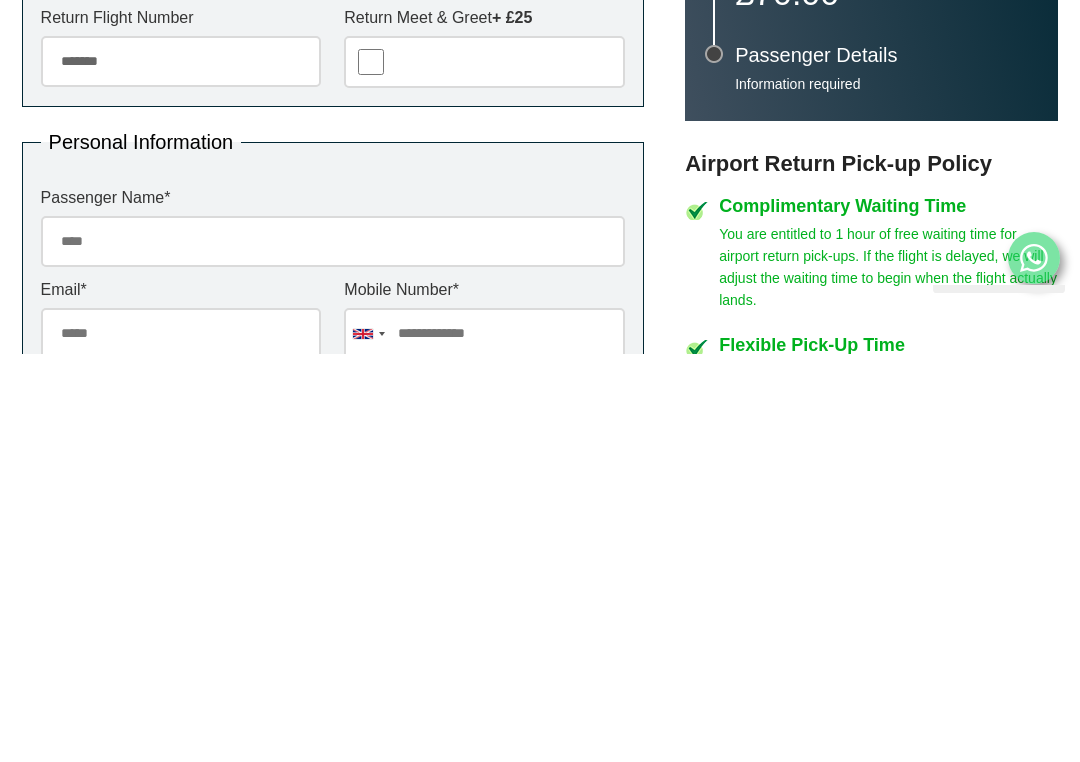 scroll, scrollTop: 405, scrollLeft: 0, axis: vertical 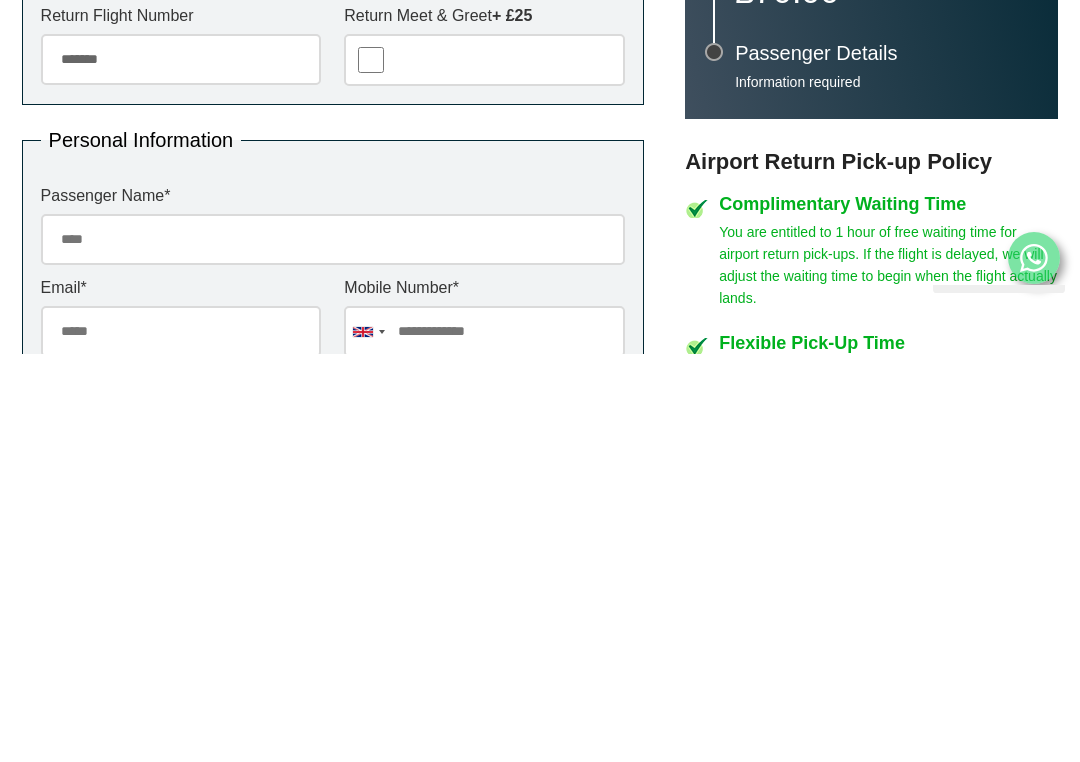 type on "*******" 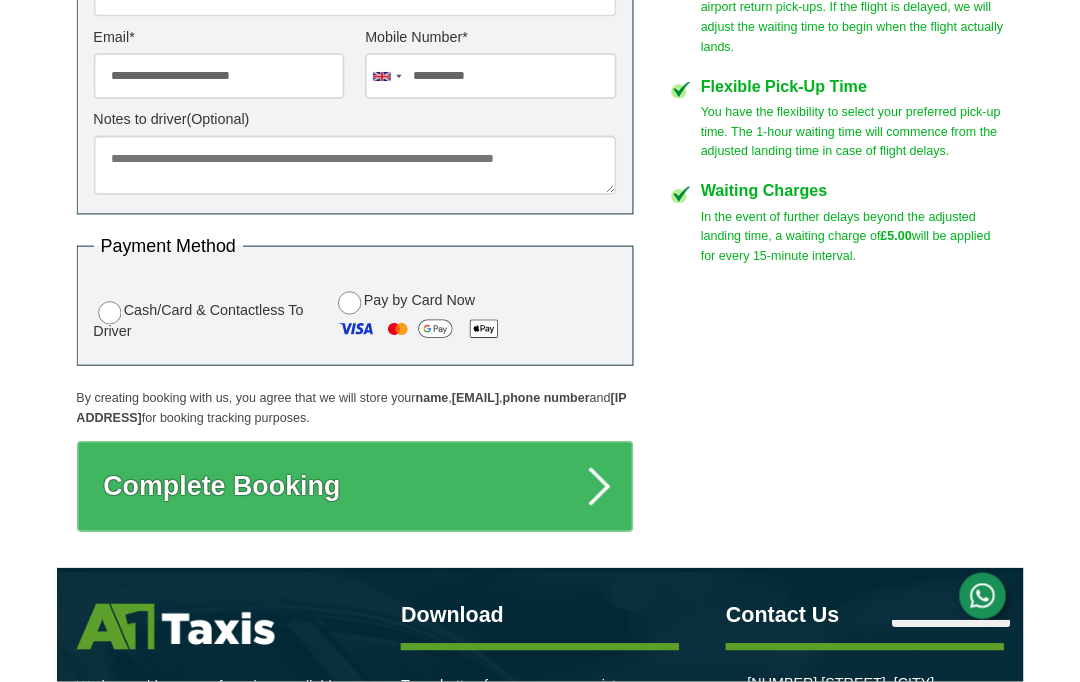 scroll, scrollTop: 1059, scrollLeft: 0, axis: vertical 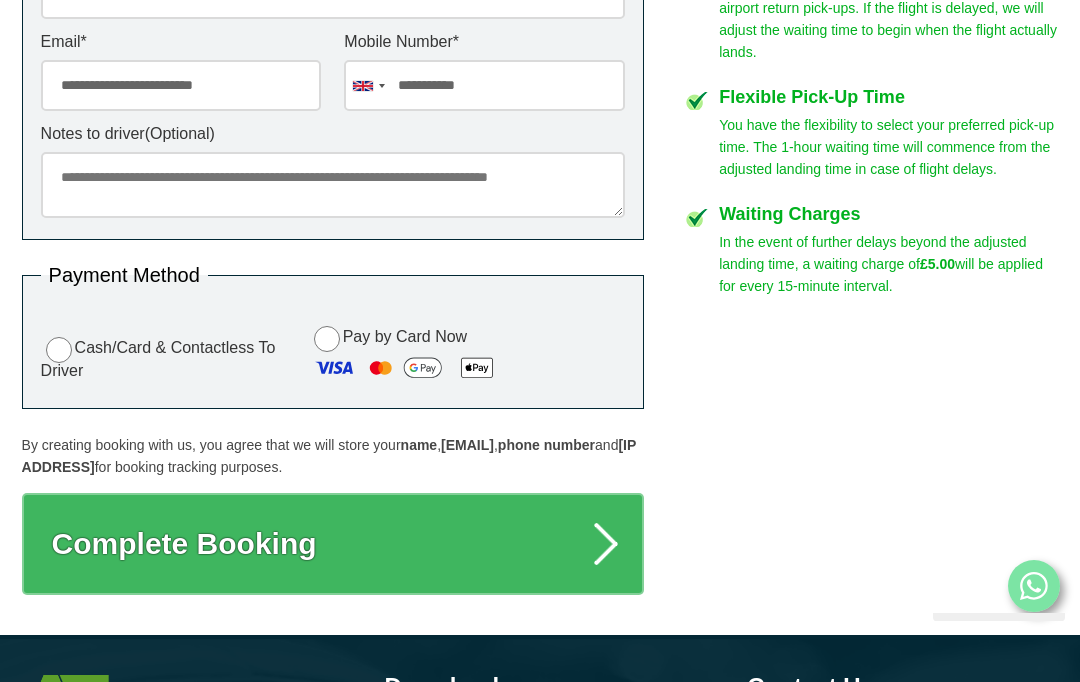 click on "Complete Booking" at bounding box center [333, 544] 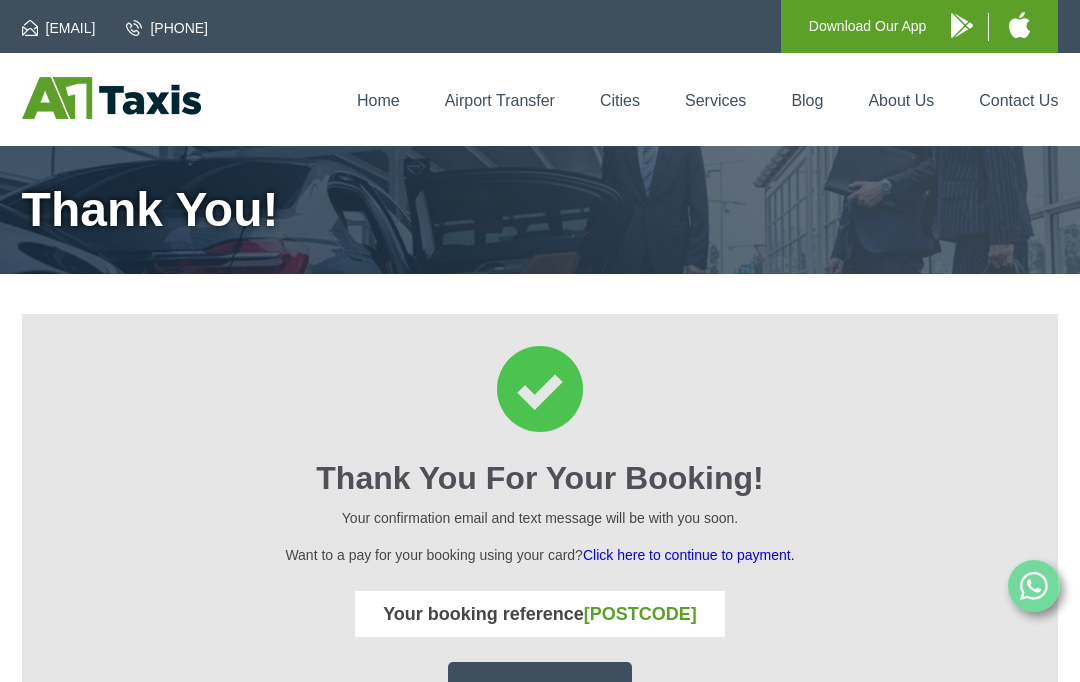 scroll, scrollTop: 0, scrollLeft: 0, axis: both 